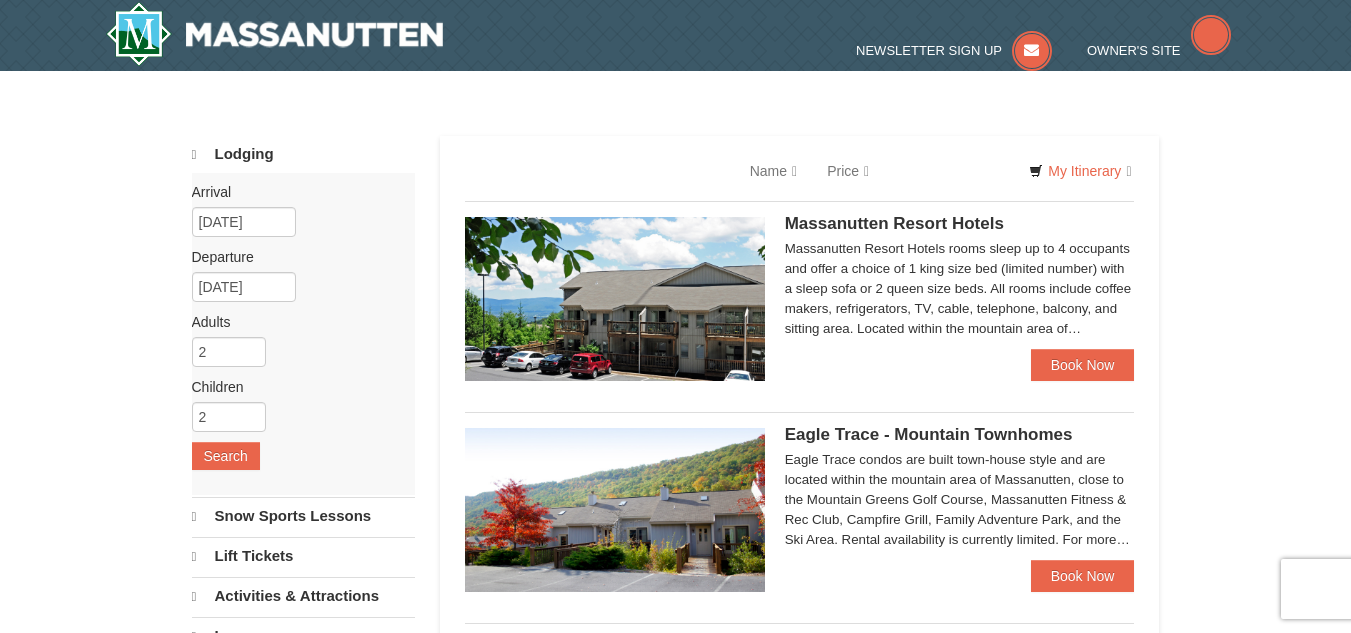 scroll, scrollTop: 0, scrollLeft: 0, axis: both 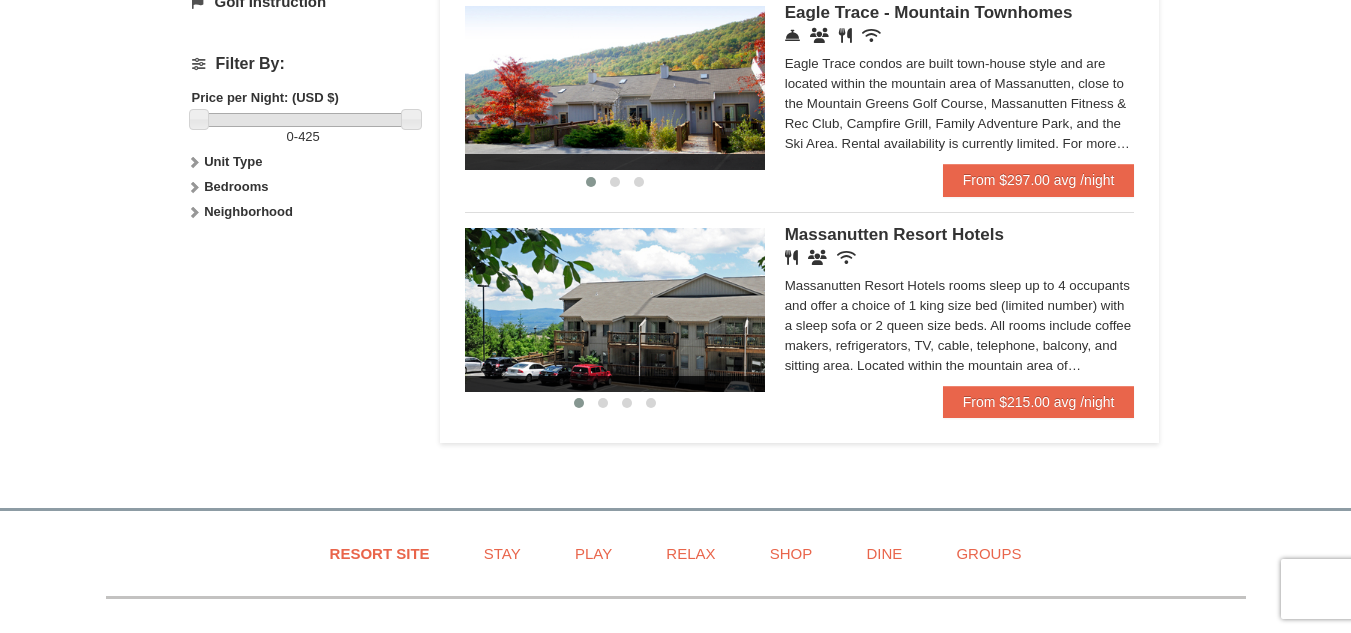 click at bounding box center (615, 310) 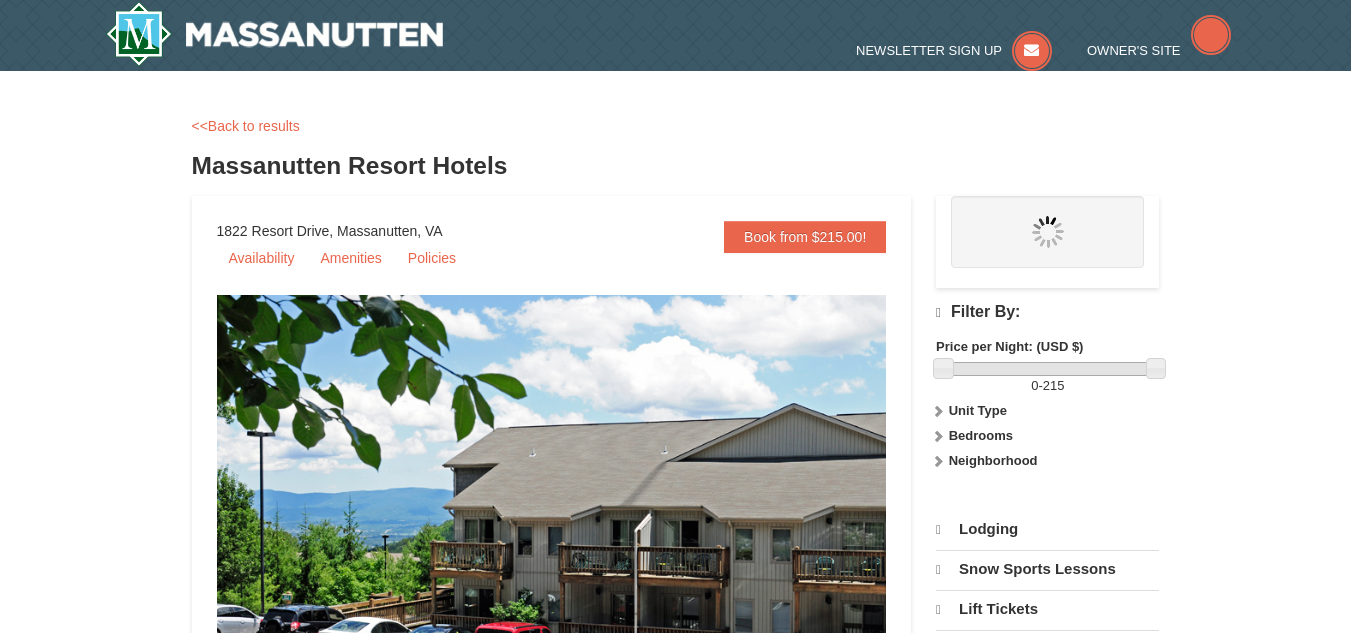 scroll, scrollTop: 0, scrollLeft: 0, axis: both 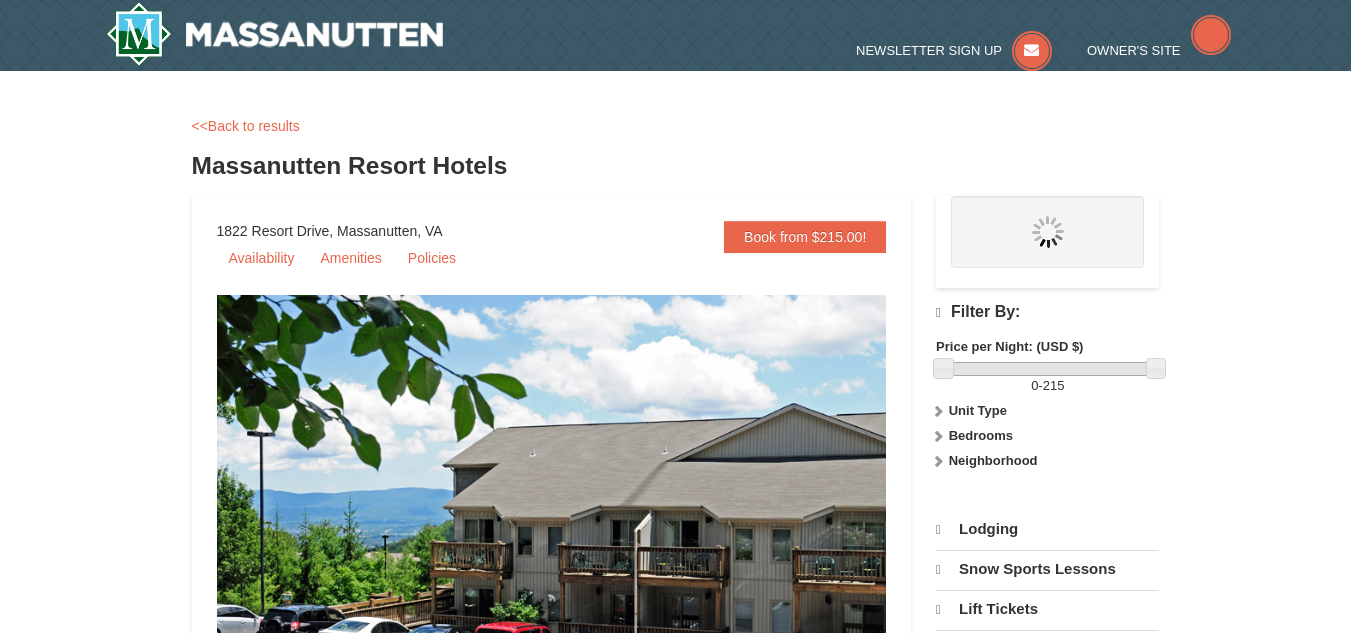 select on "8" 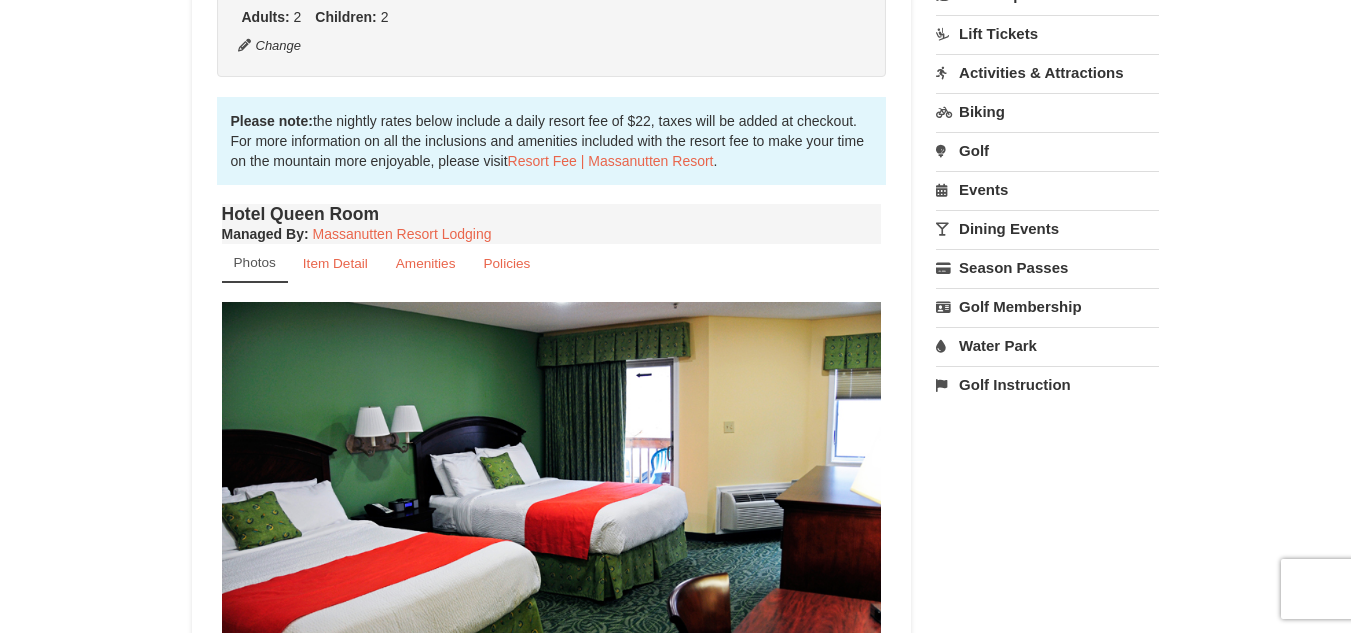 scroll, scrollTop: 561, scrollLeft: 0, axis: vertical 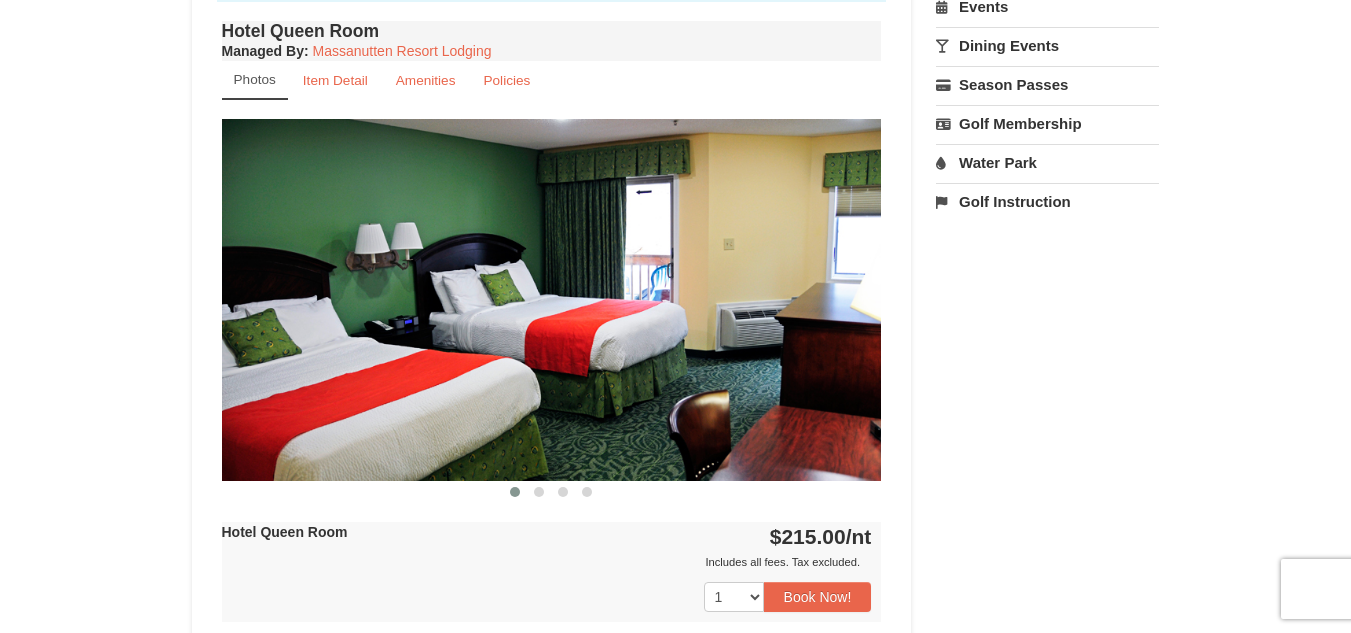 click at bounding box center [552, 299] 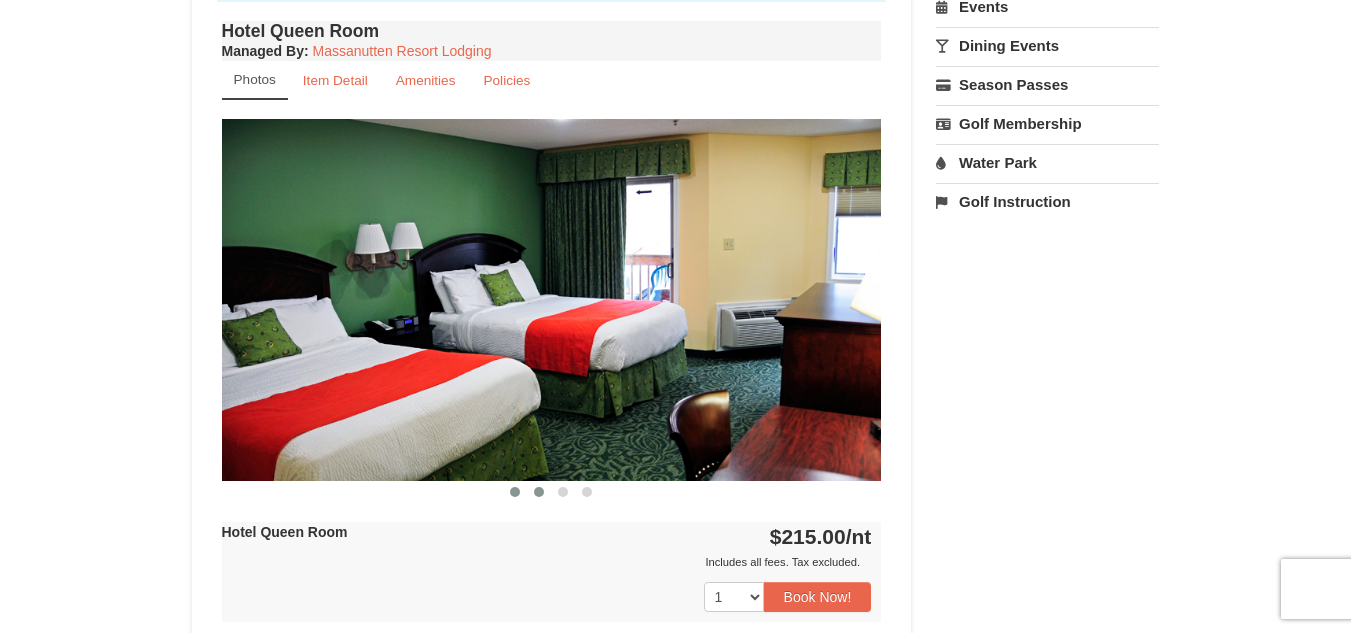 click at bounding box center [539, 492] 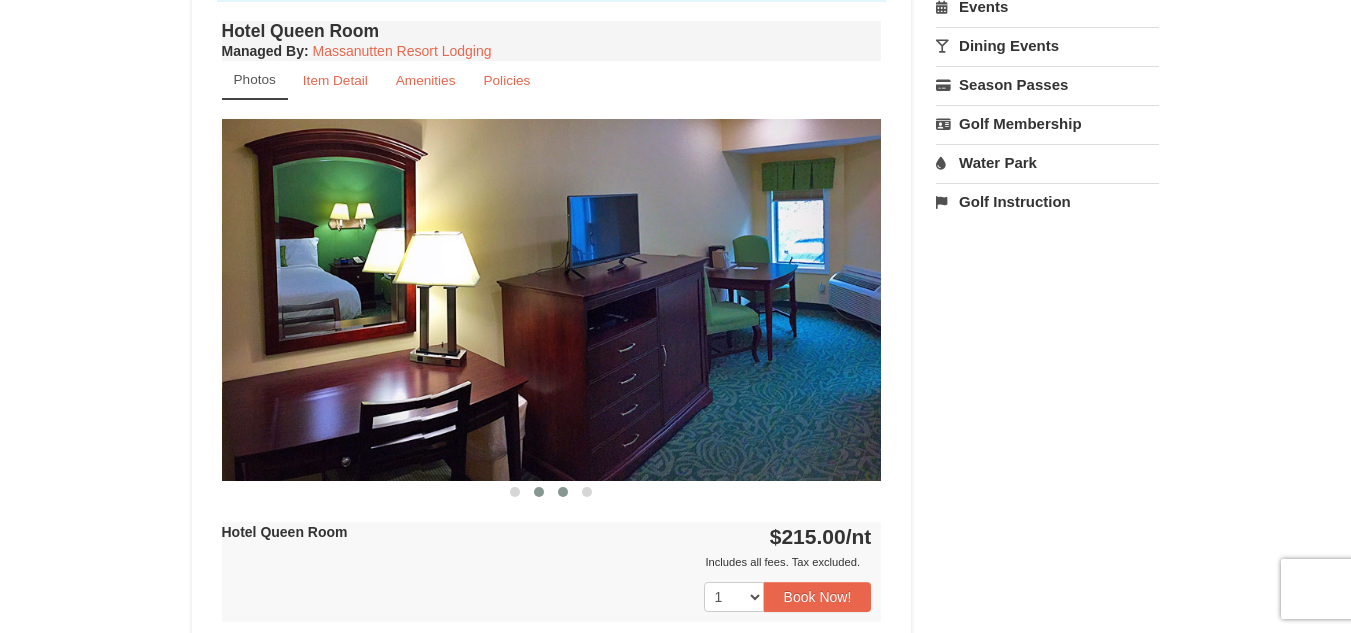 click at bounding box center [563, 492] 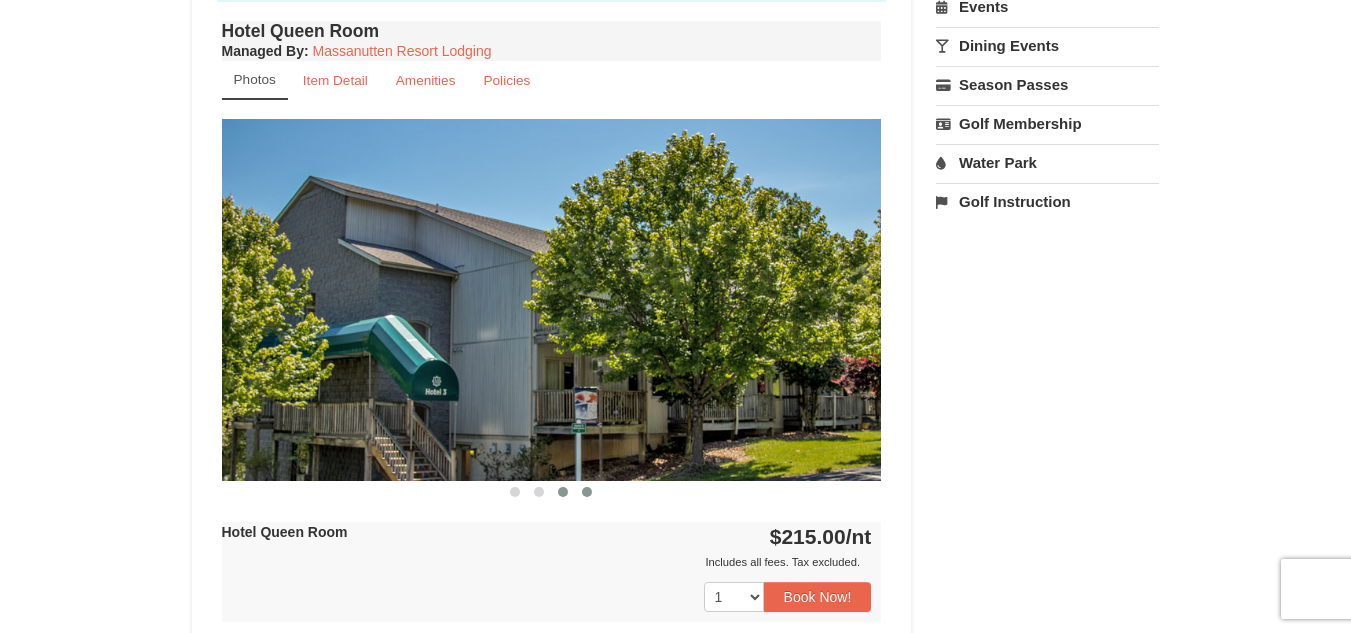 click at bounding box center (587, 492) 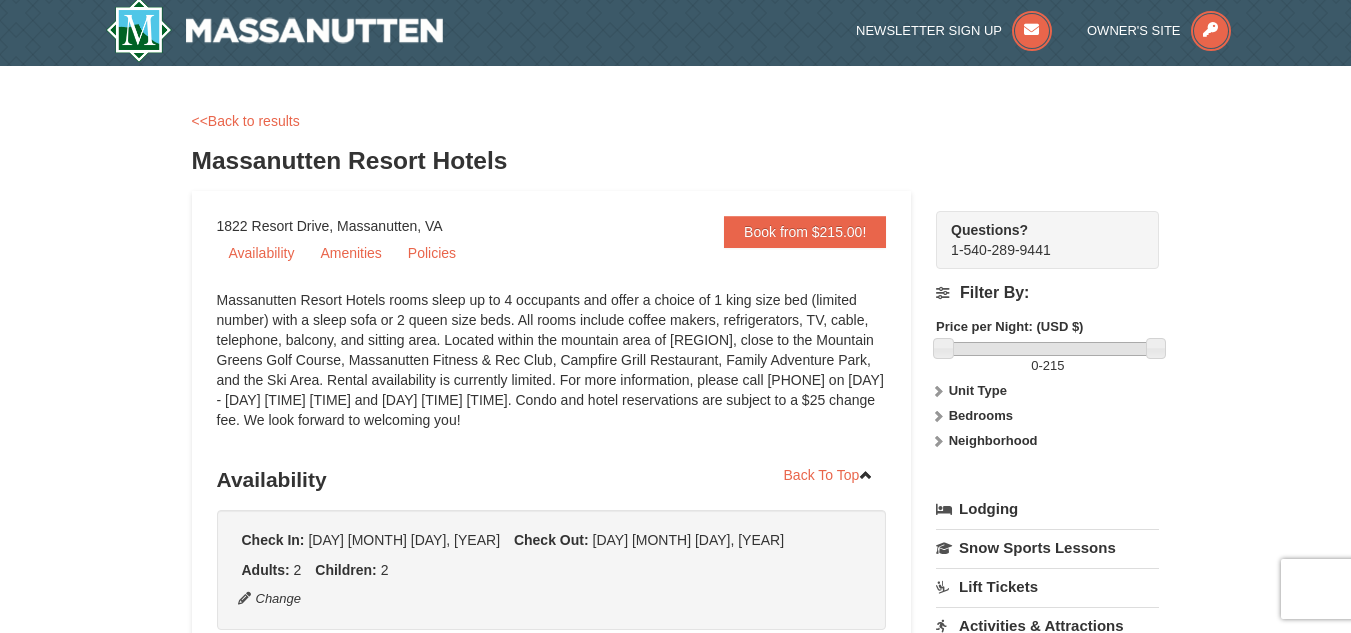 scroll, scrollTop: 0, scrollLeft: 0, axis: both 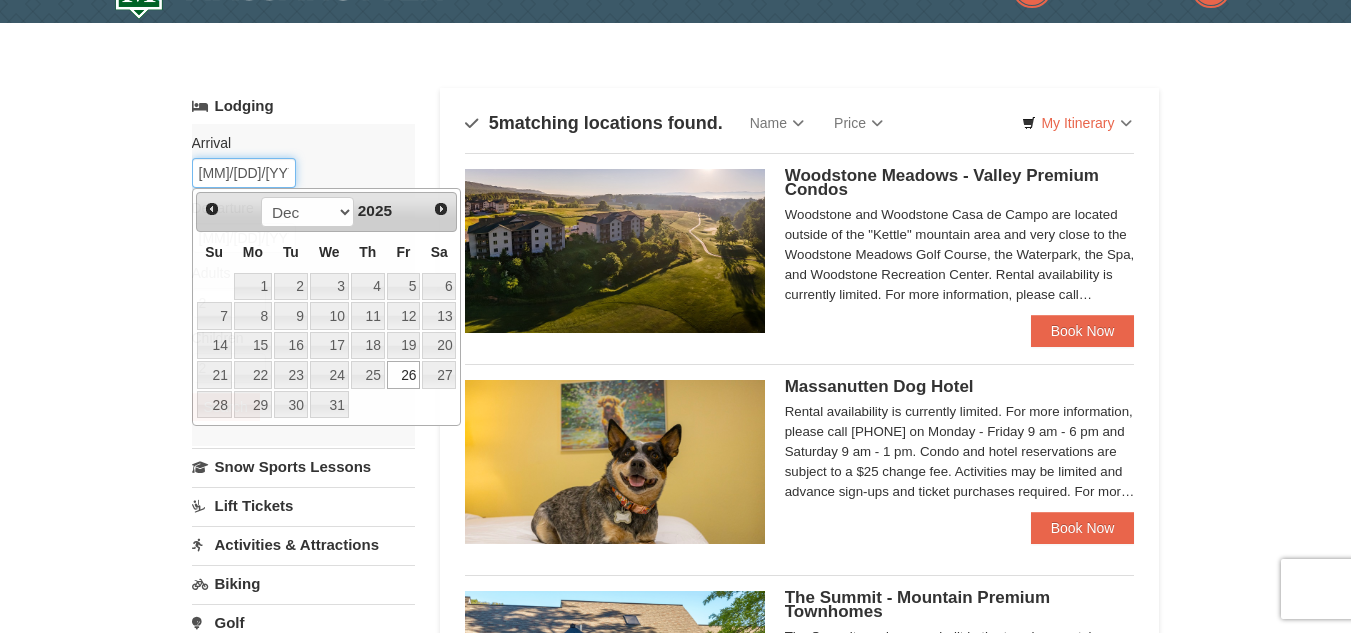 click on "12/26/2025" at bounding box center [244, 173] 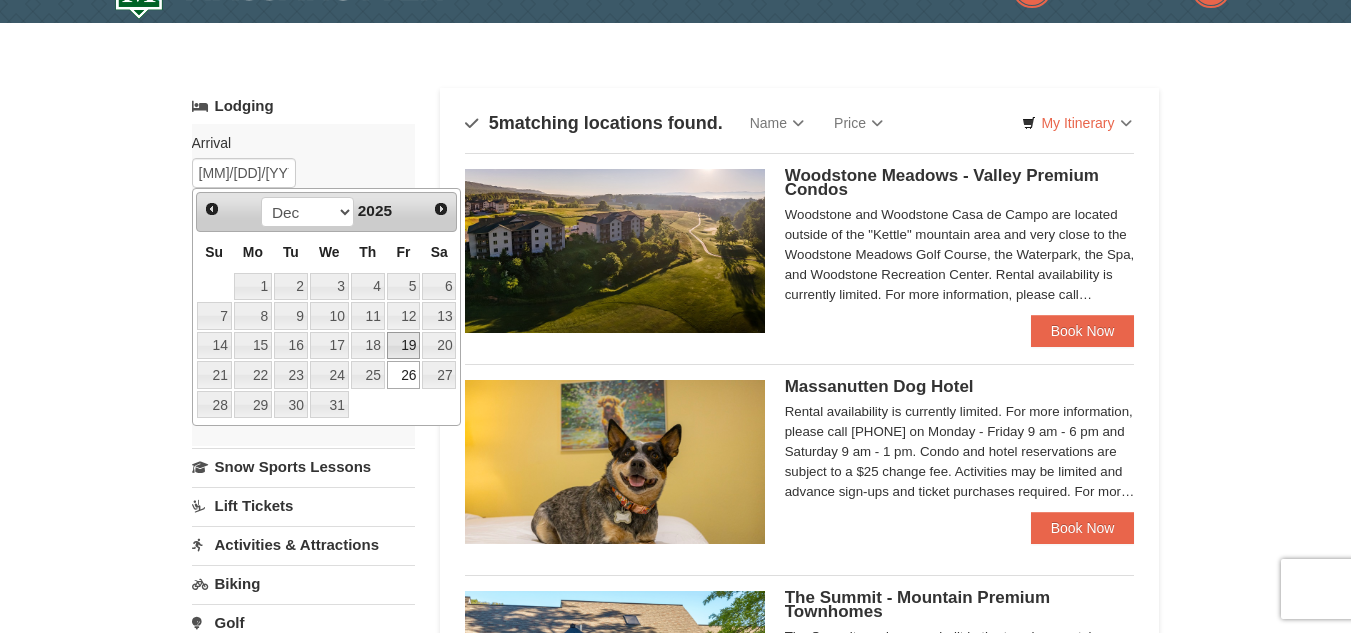 click on "19" at bounding box center (404, 346) 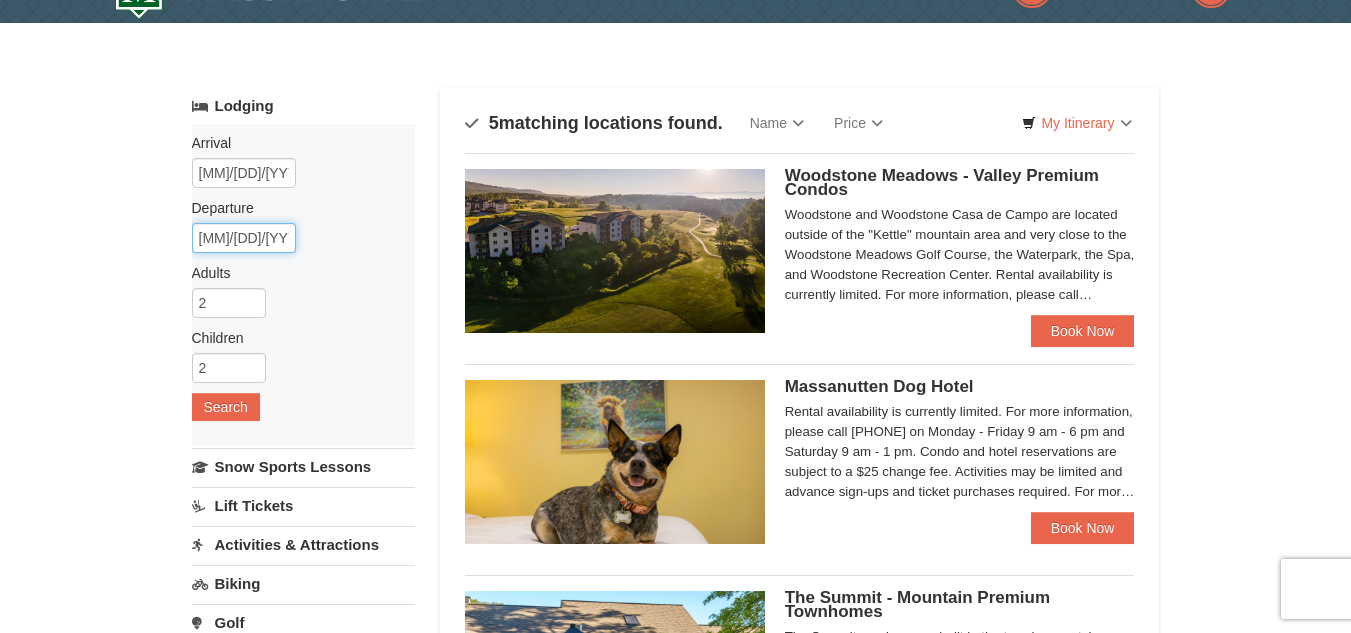 click on "12/29/2025" at bounding box center (244, 238) 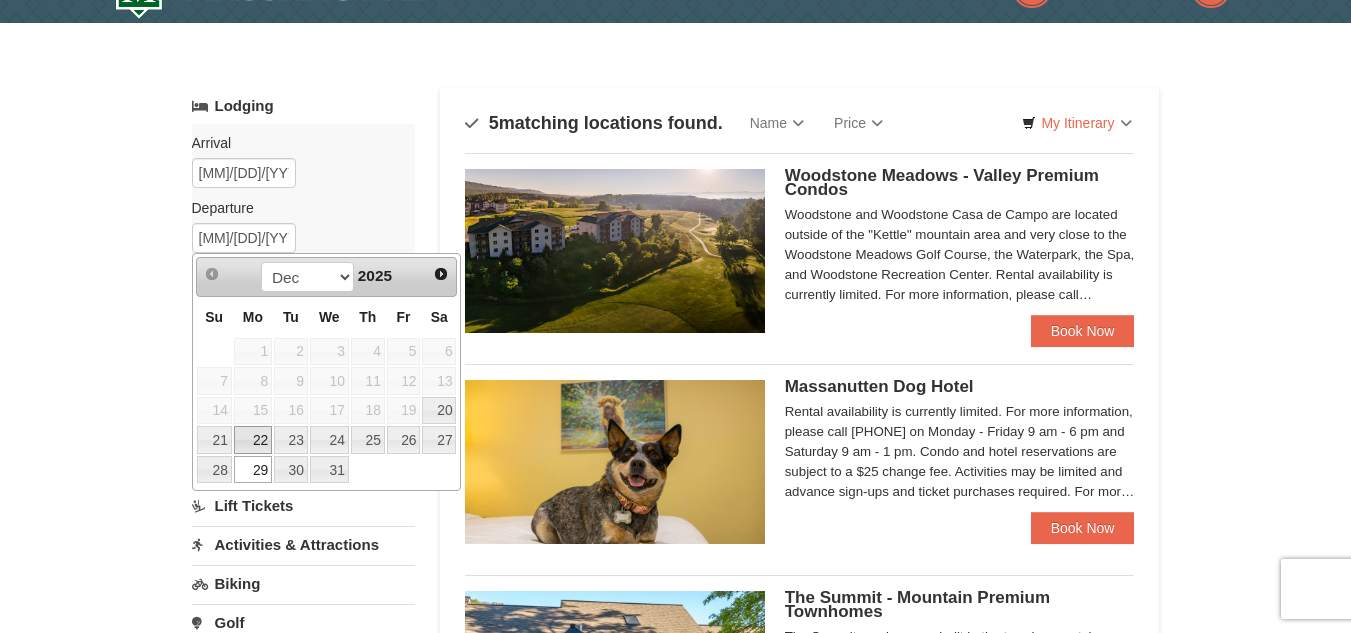 click on "22" at bounding box center [253, 440] 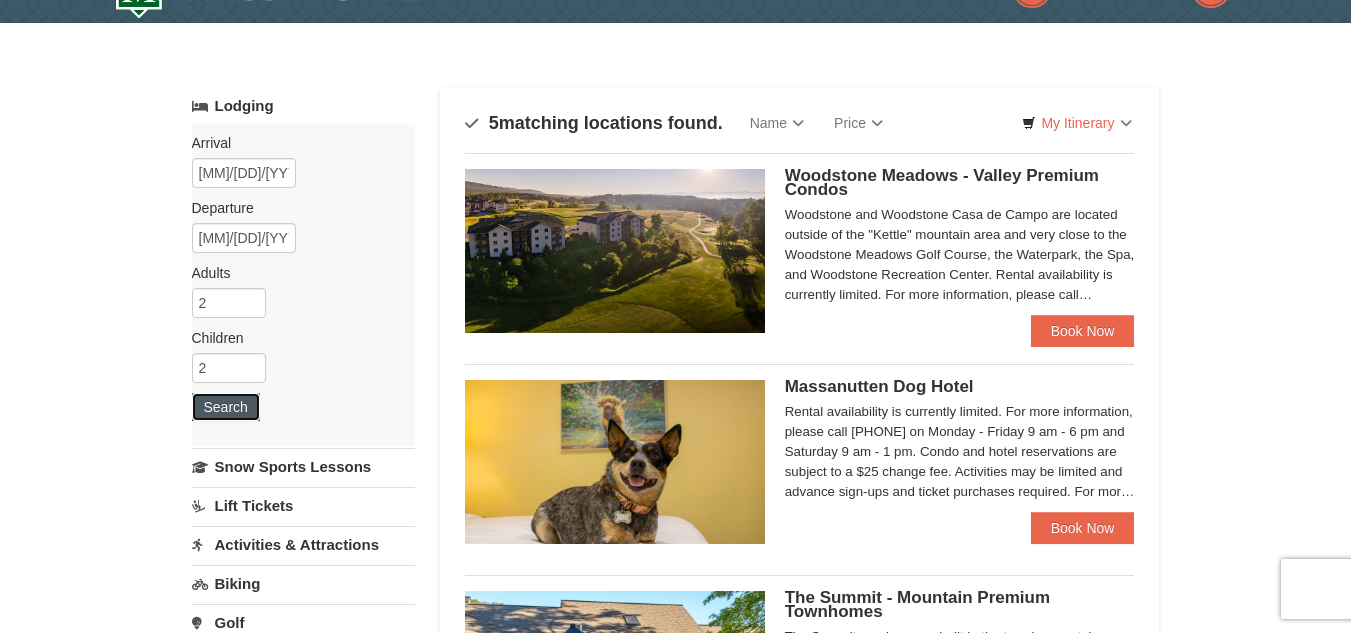 click on "Search" at bounding box center [226, 407] 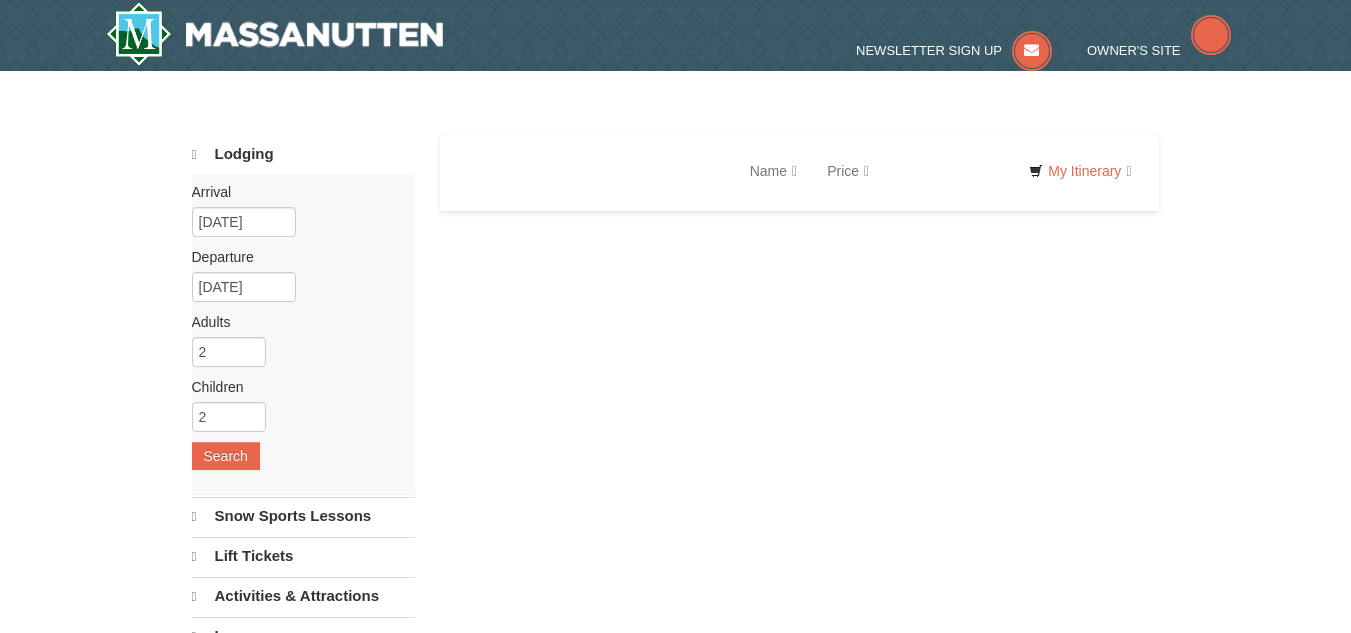 scroll, scrollTop: 0, scrollLeft: 0, axis: both 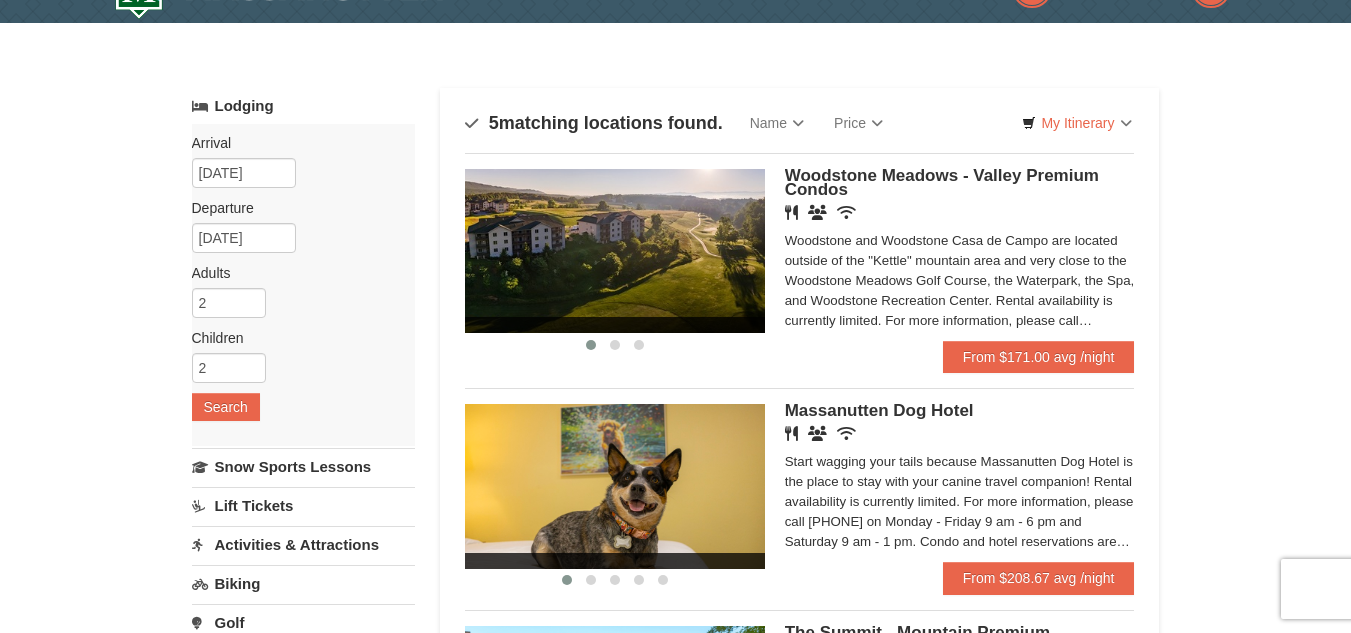 click on "Woodstone Meadows - Valley Premium Condos" at bounding box center [942, 182] 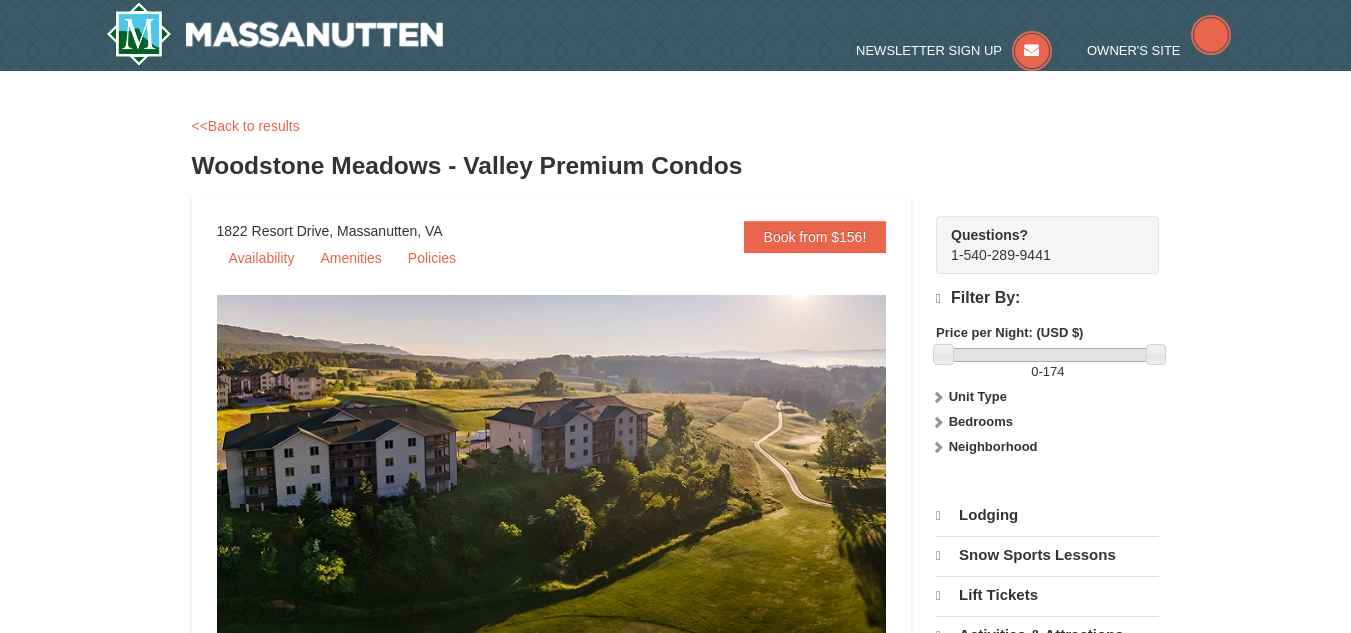 scroll, scrollTop: 0, scrollLeft: 0, axis: both 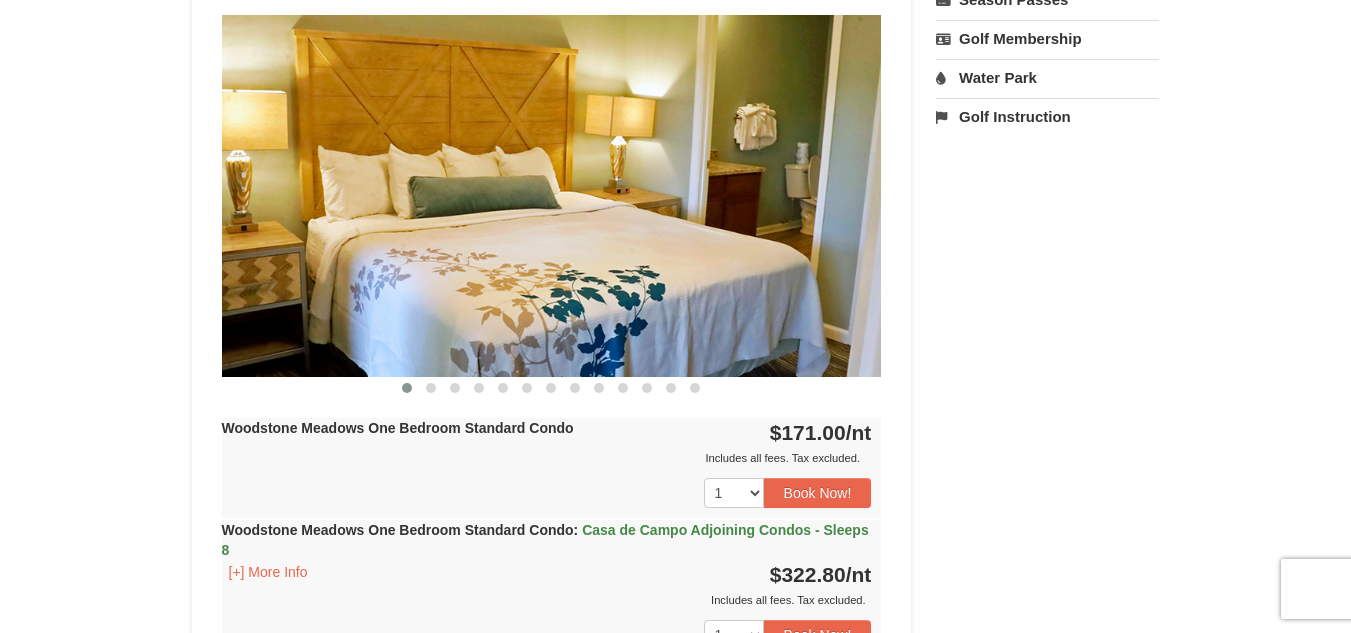 drag, startPoint x: 1357, startPoint y: 88, endPoint x: 1339, endPoint y: 223, distance: 136.19472 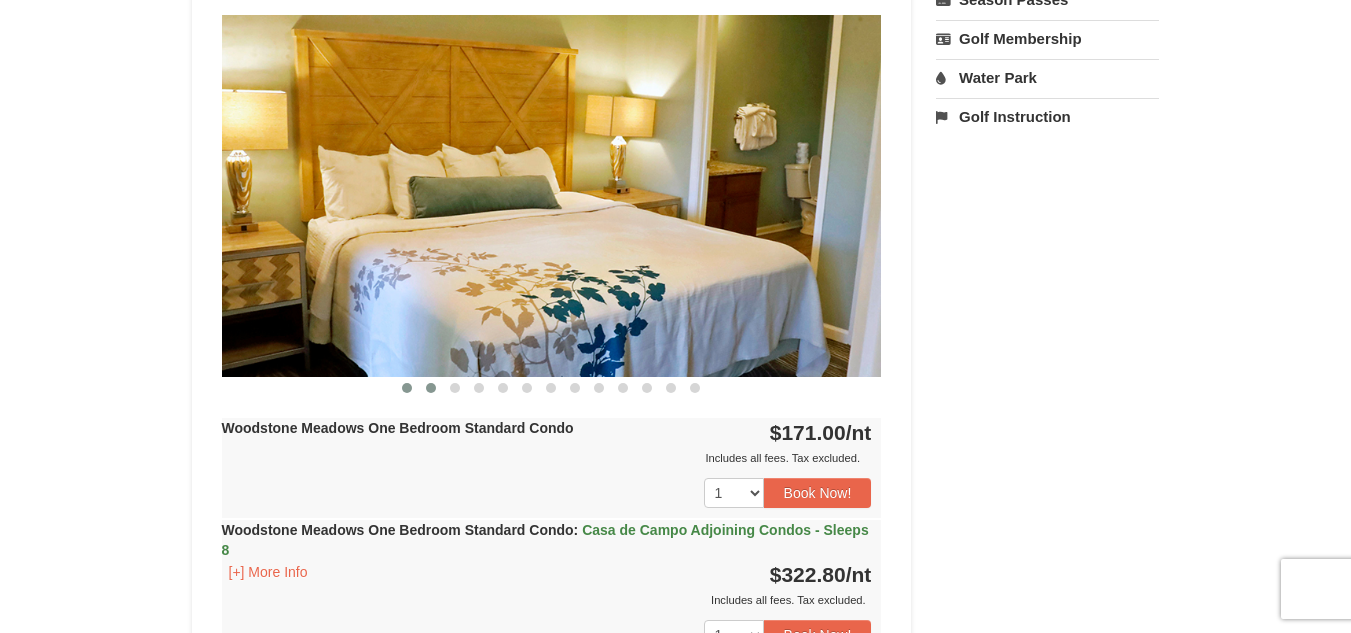 click at bounding box center [431, 388] 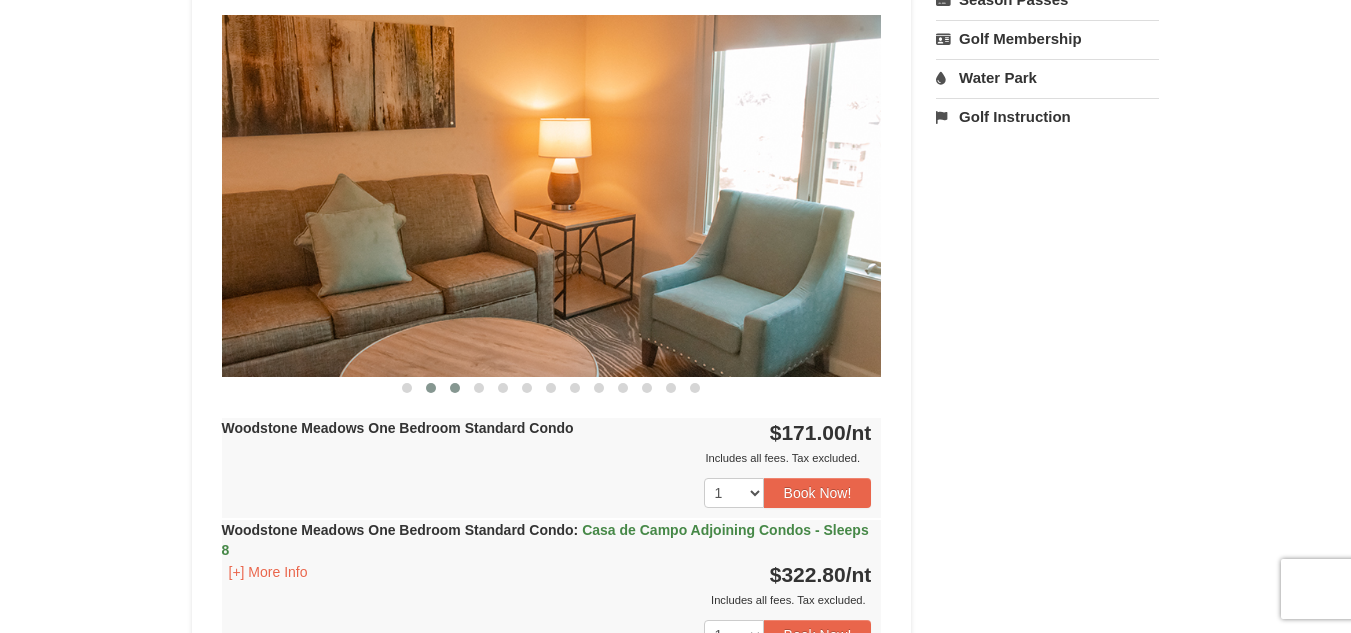 click at bounding box center (455, 388) 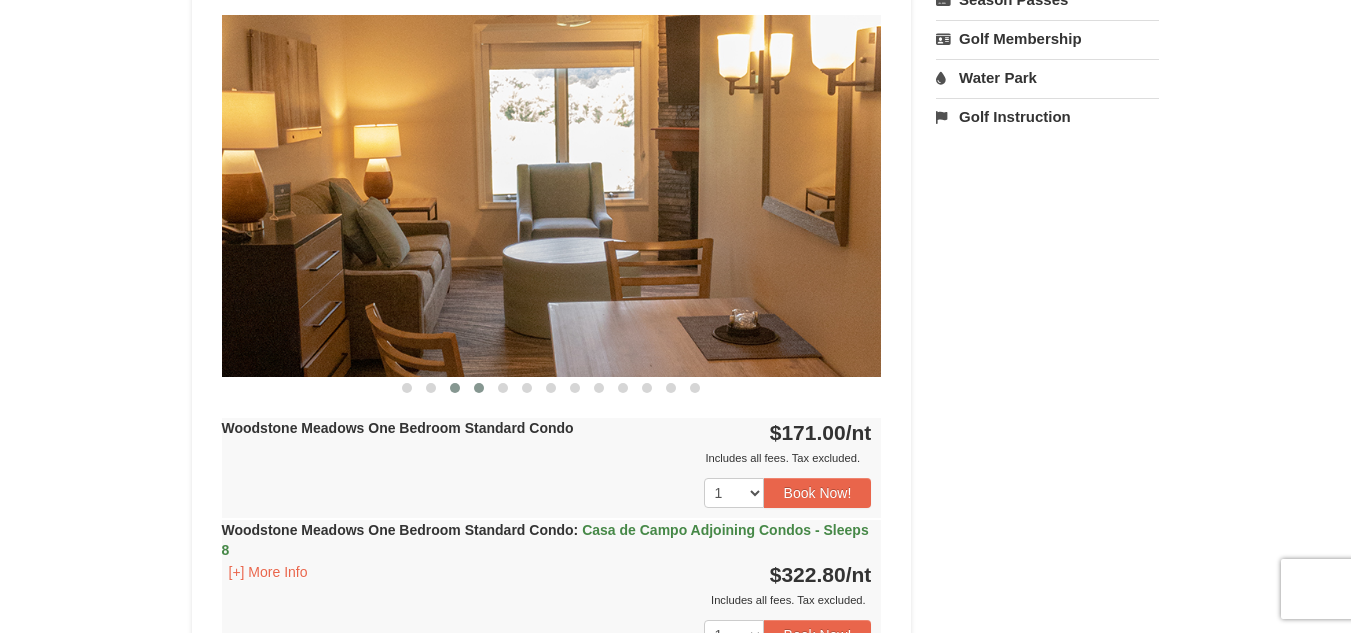 click at bounding box center [479, 388] 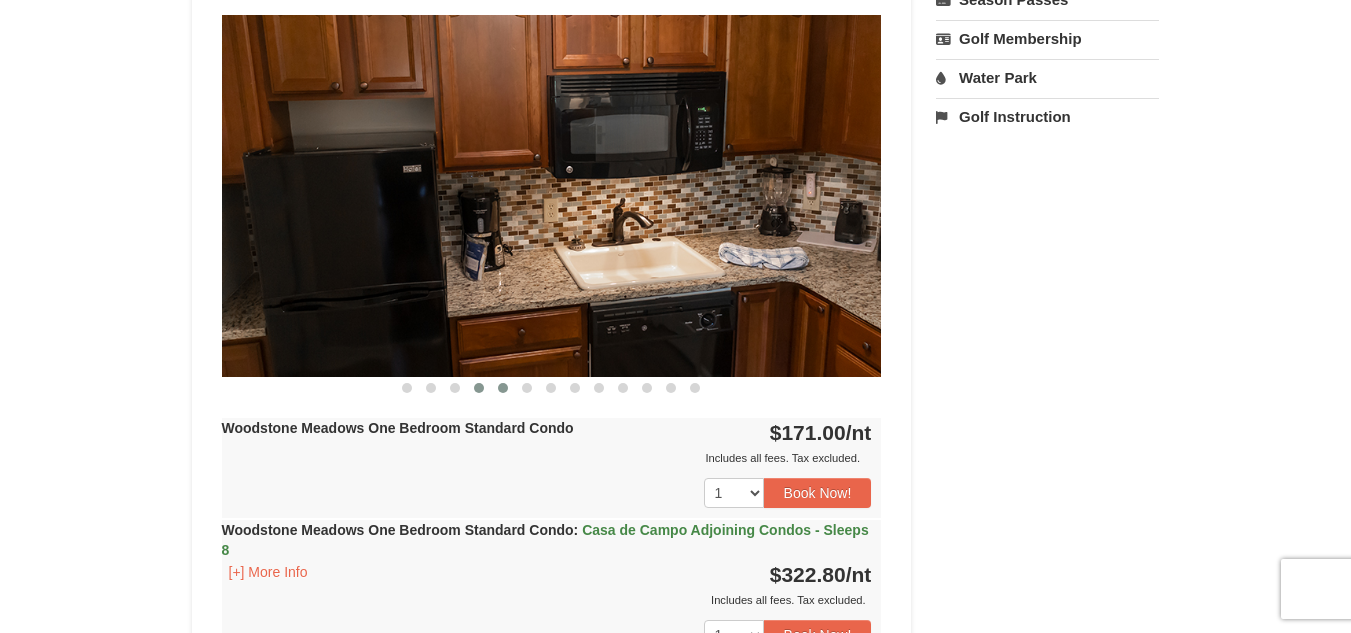 click at bounding box center (503, 388) 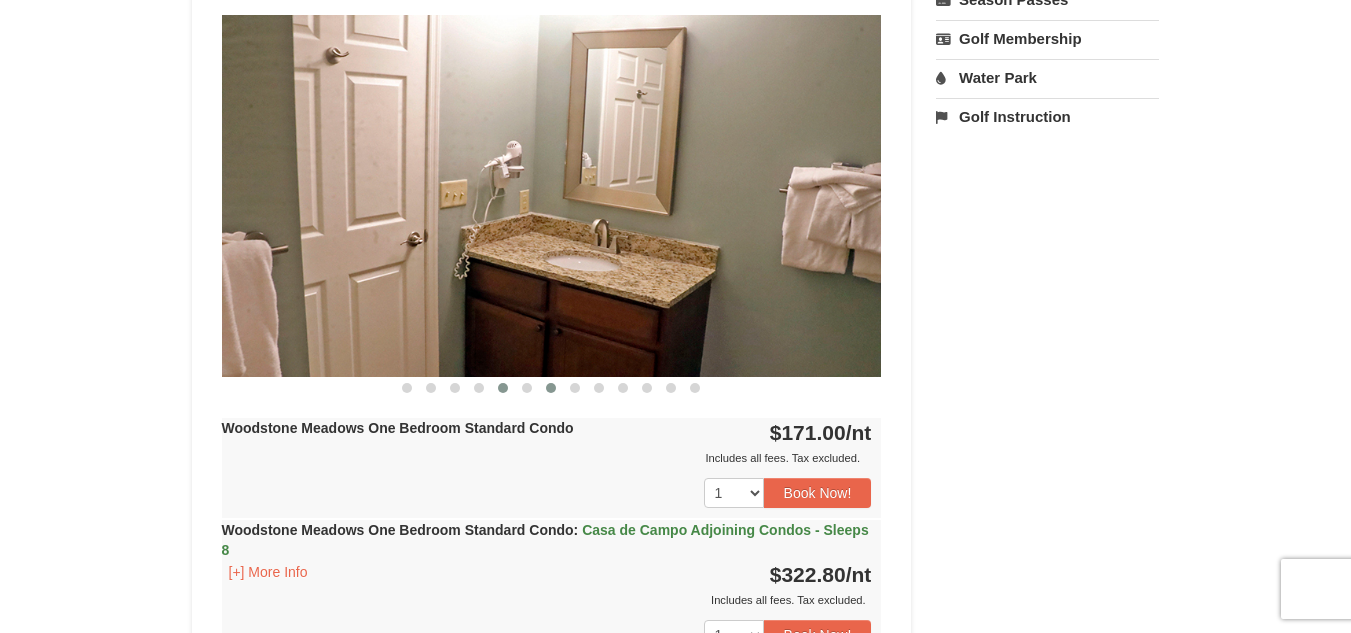 click at bounding box center (551, 388) 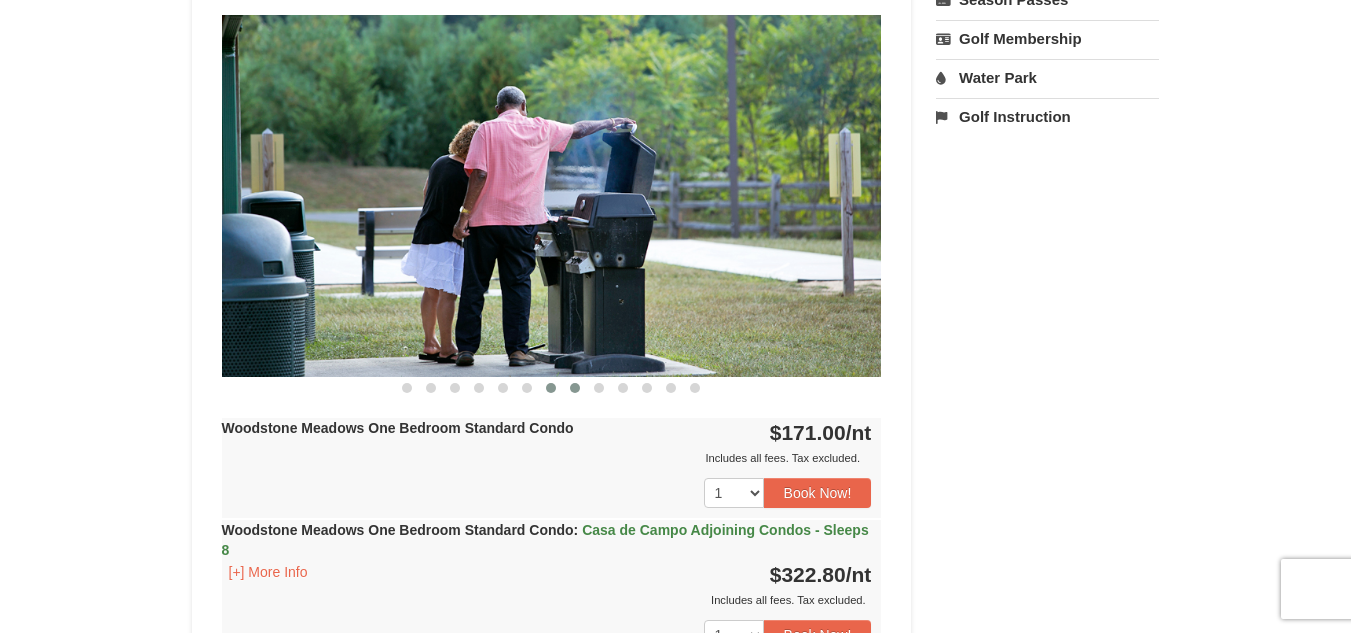 click at bounding box center [575, 388] 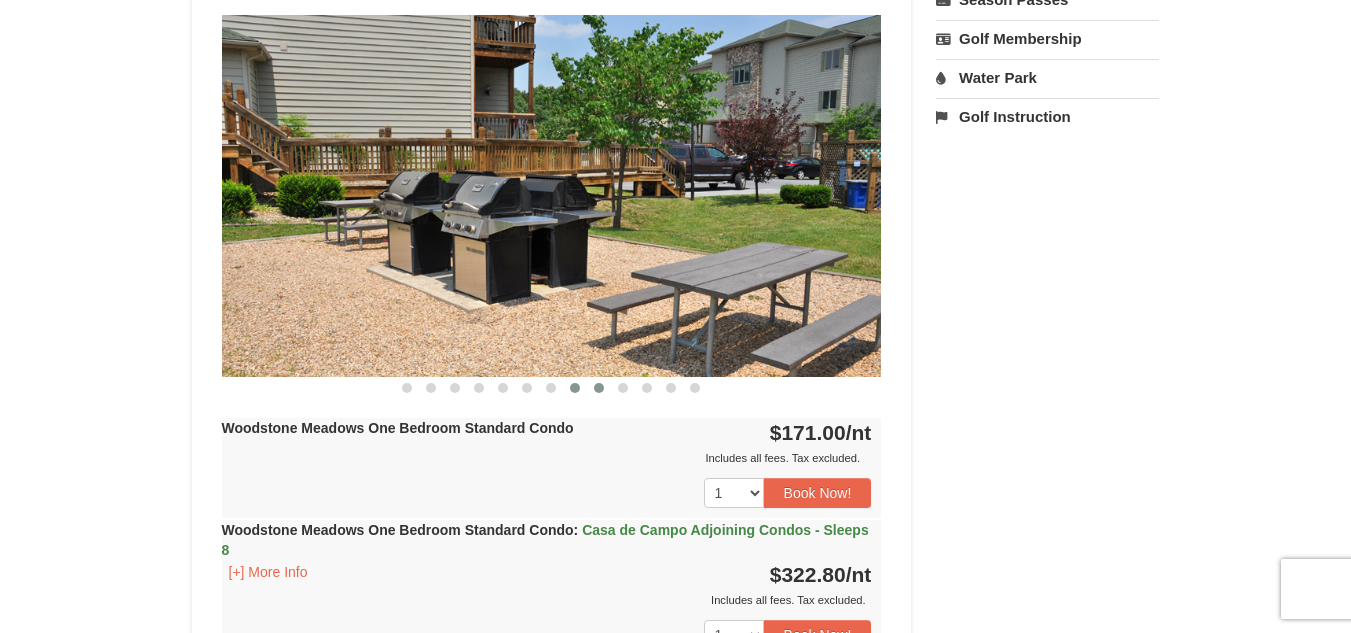 click at bounding box center [599, 388] 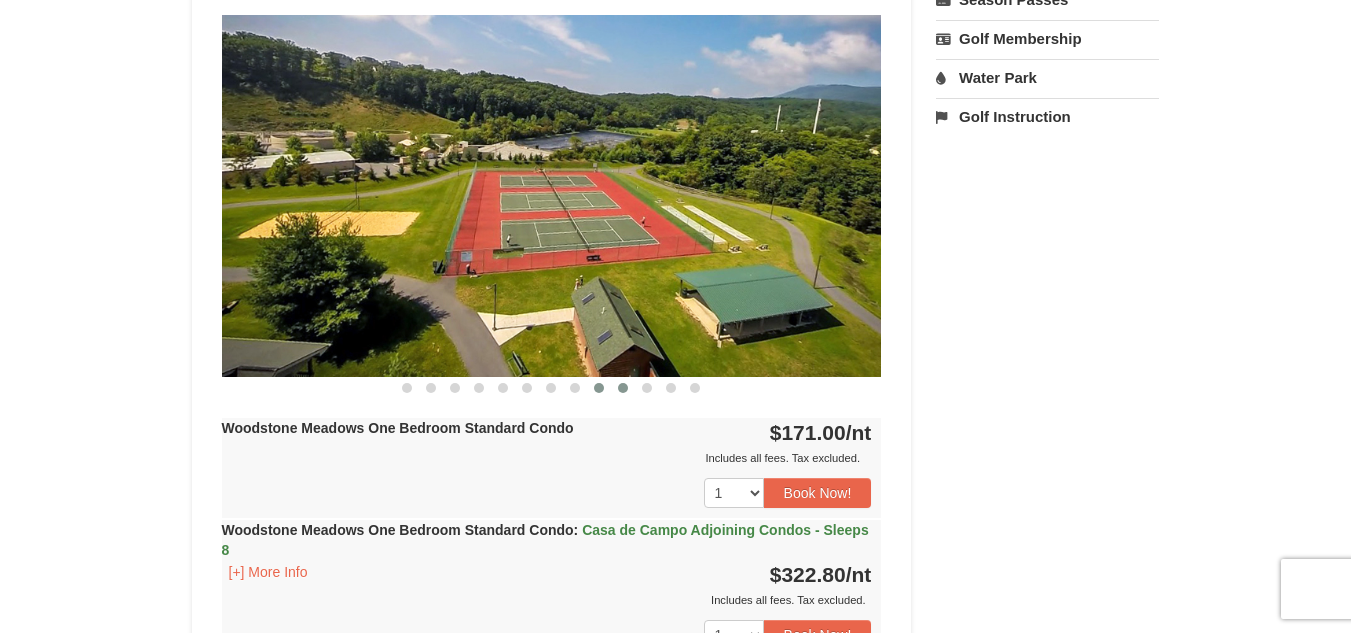 click at bounding box center (623, 388) 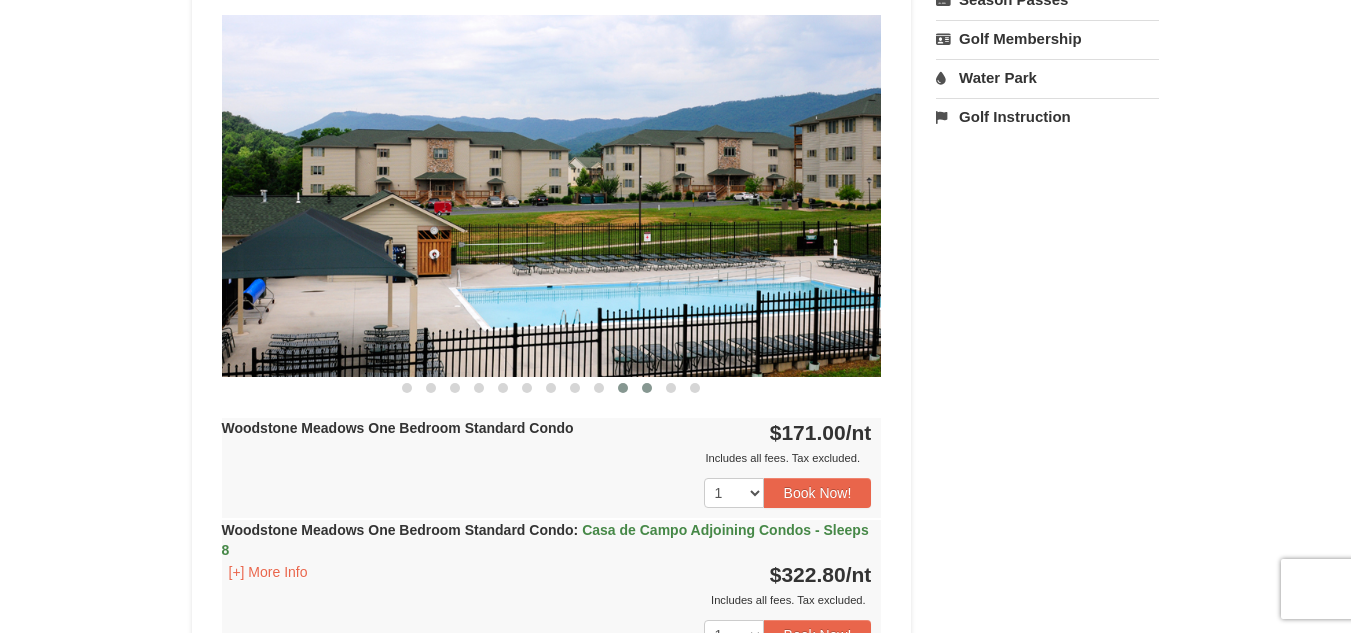 click at bounding box center [647, 388] 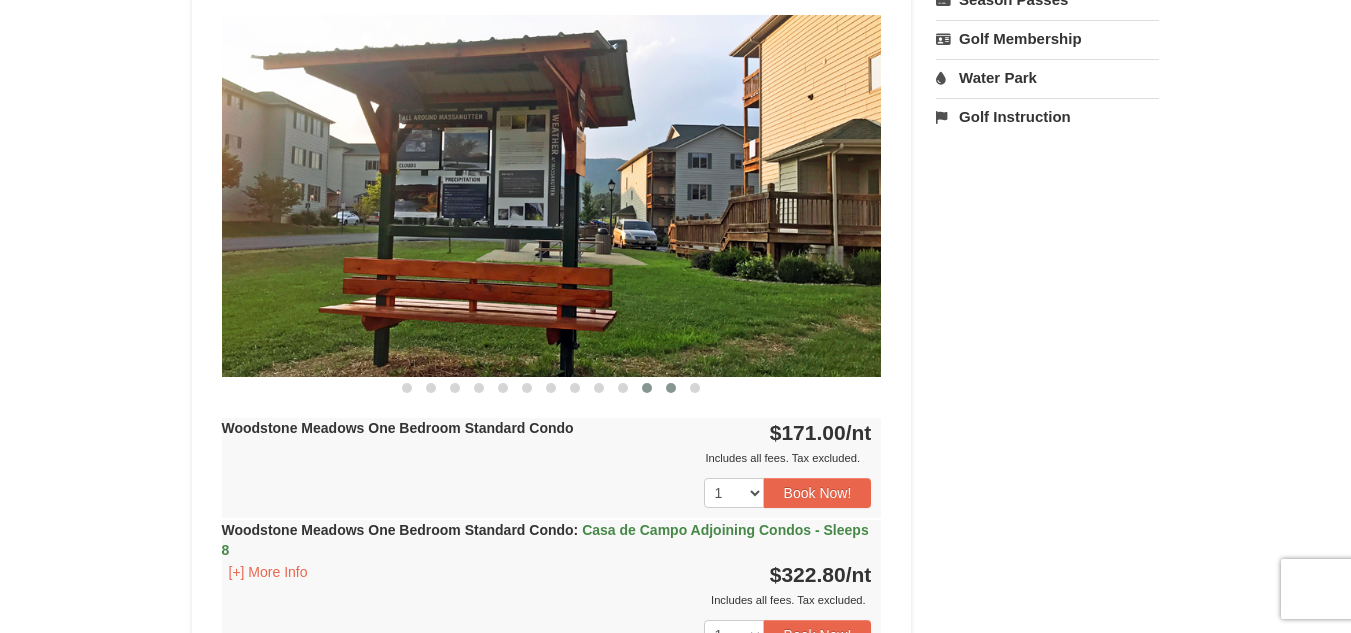 click at bounding box center [671, 388] 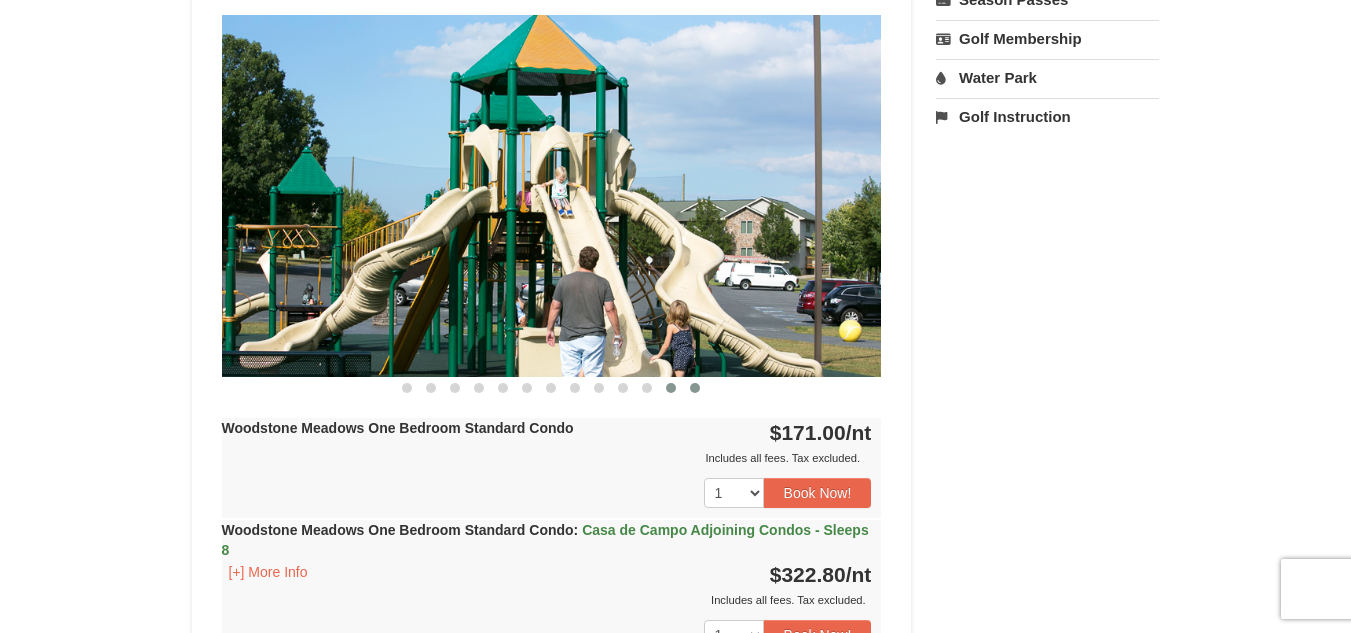 click at bounding box center [695, 388] 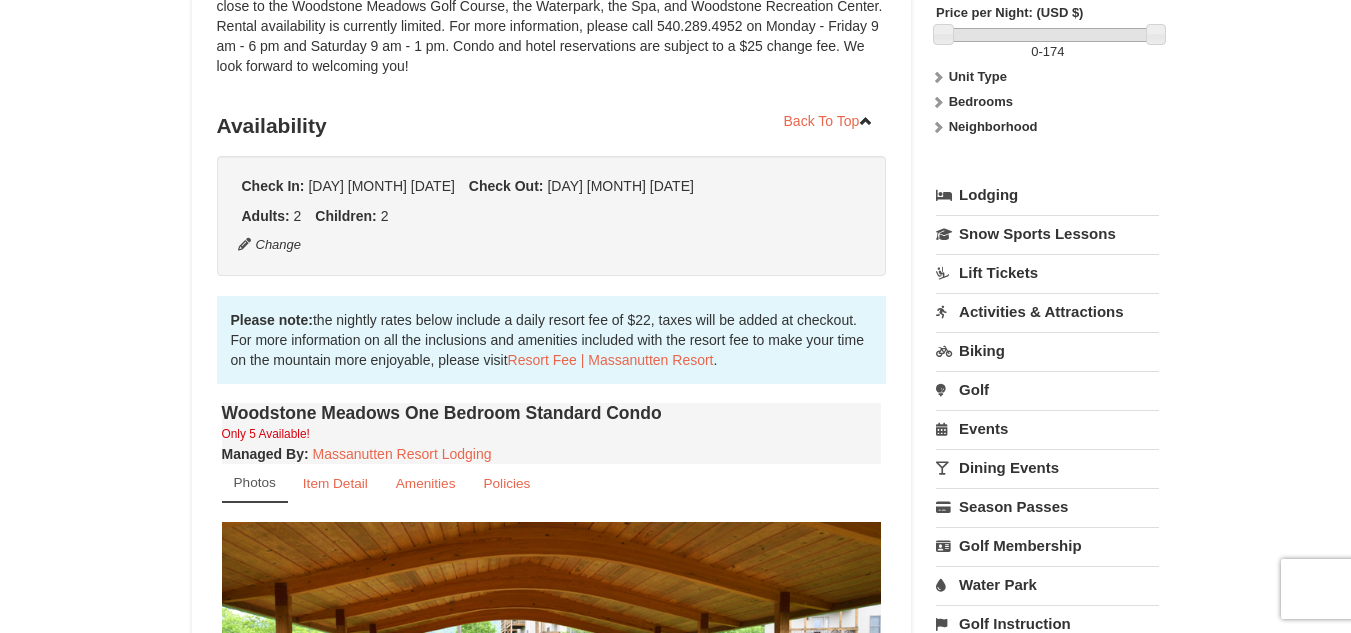 scroll, scrollTop: 434, scrollLeft: 0, axis: vertical 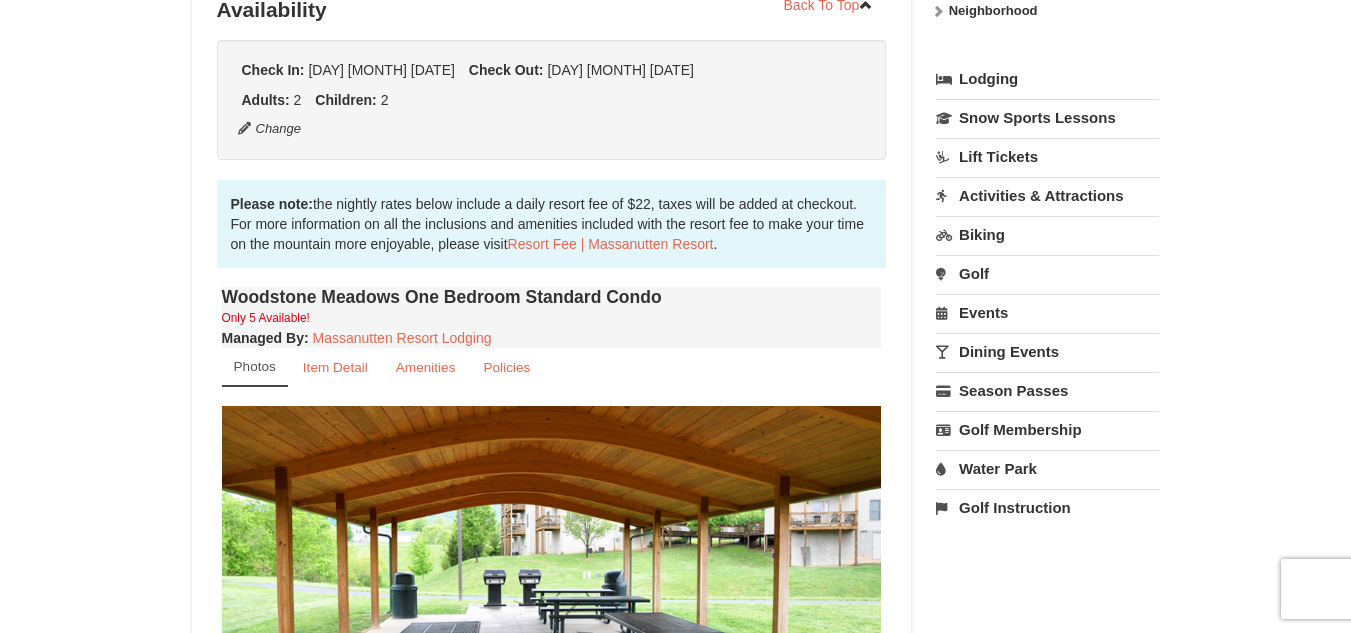 click on "Activities & Attractions" at bounding box center [1047, 195] 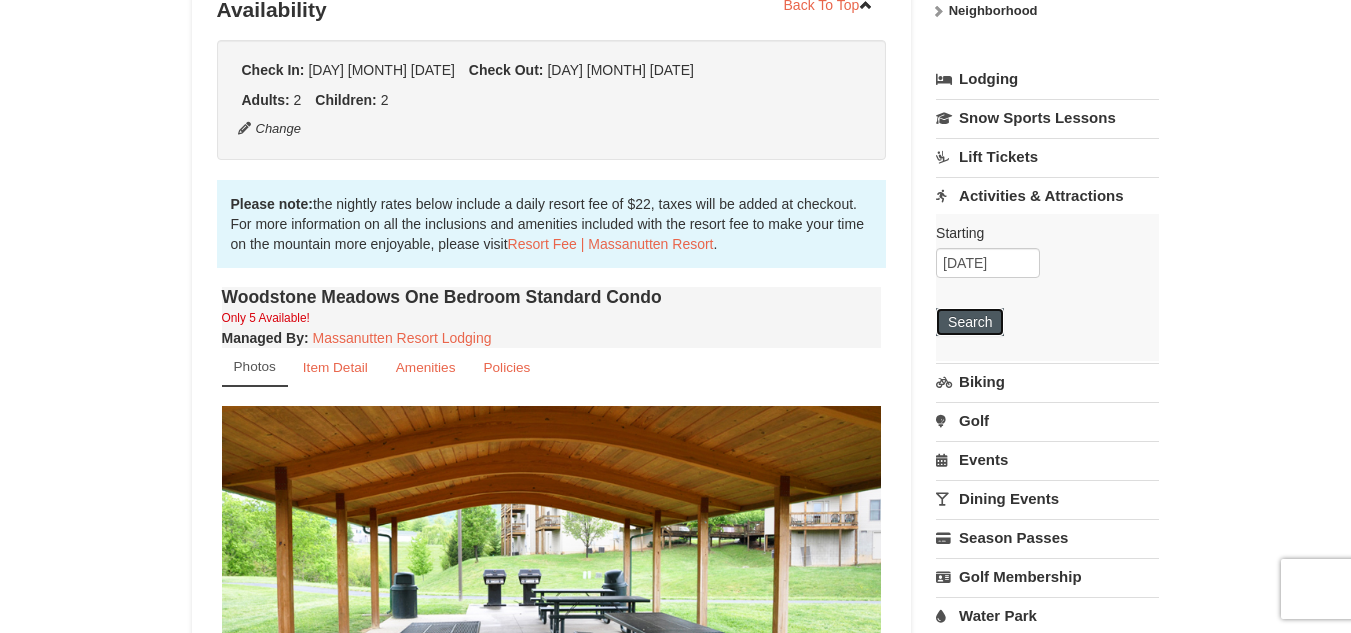 click on "Search" at bounding box center (970, 322) 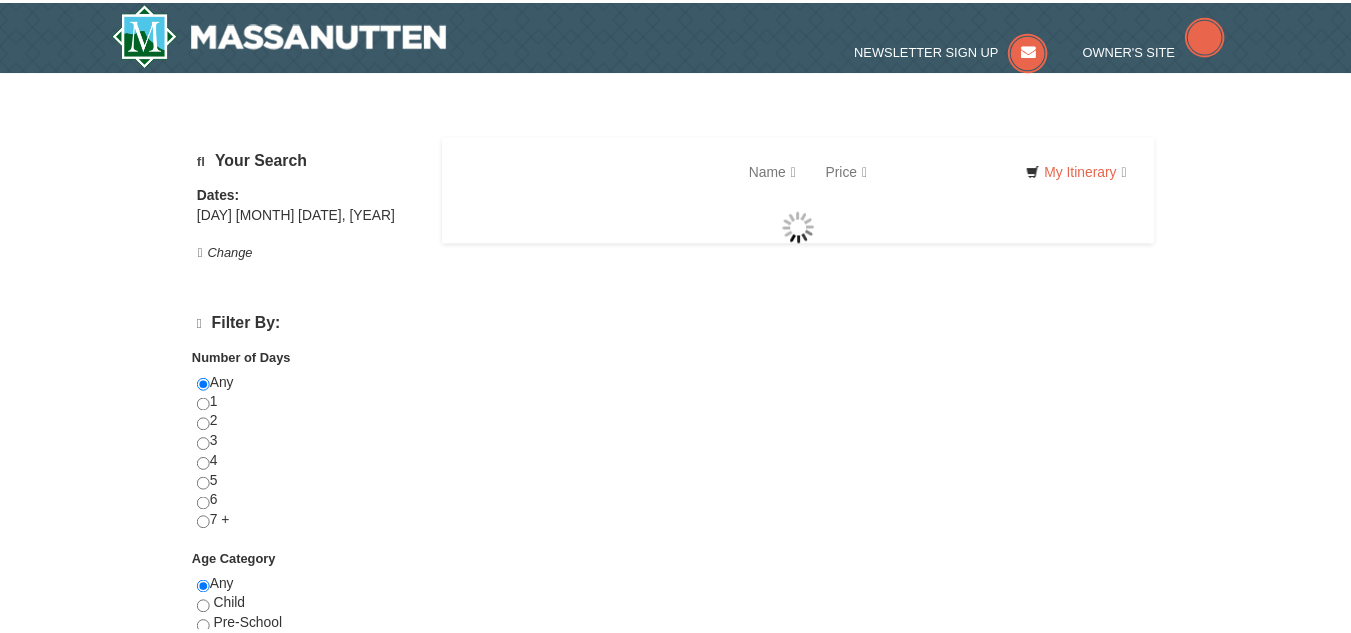 scroll, scrollTop: 0, scrollLeft: 0, axis: both 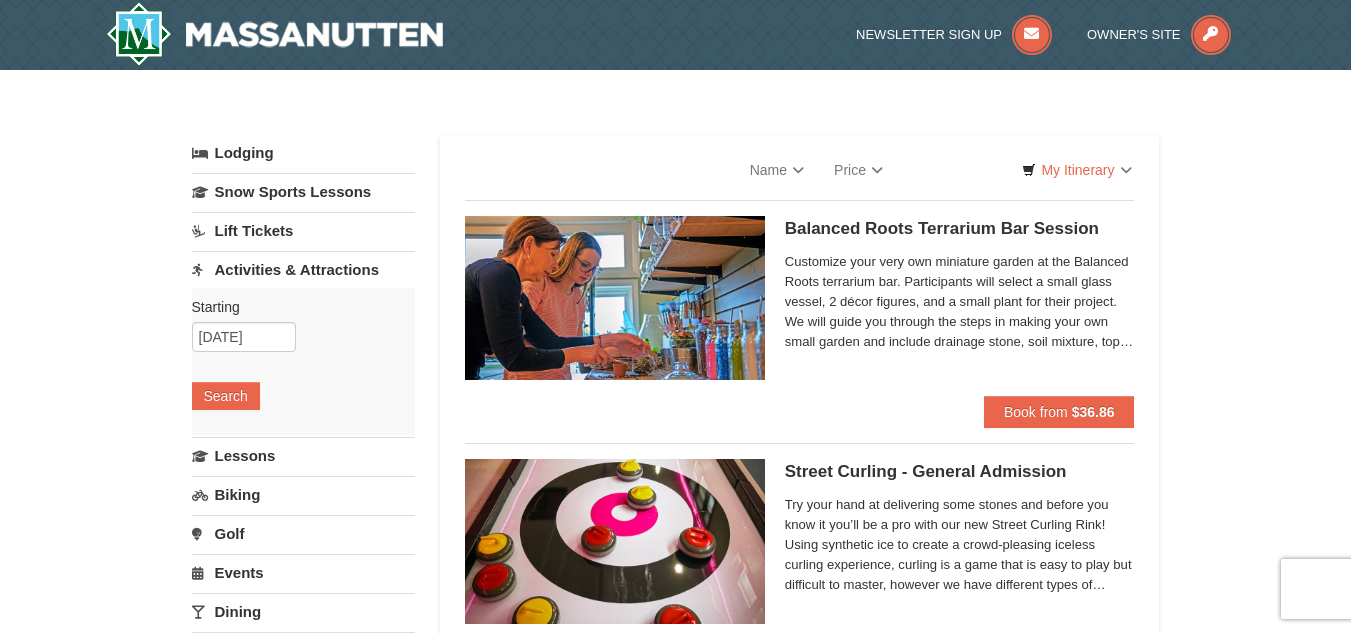 select on "8" 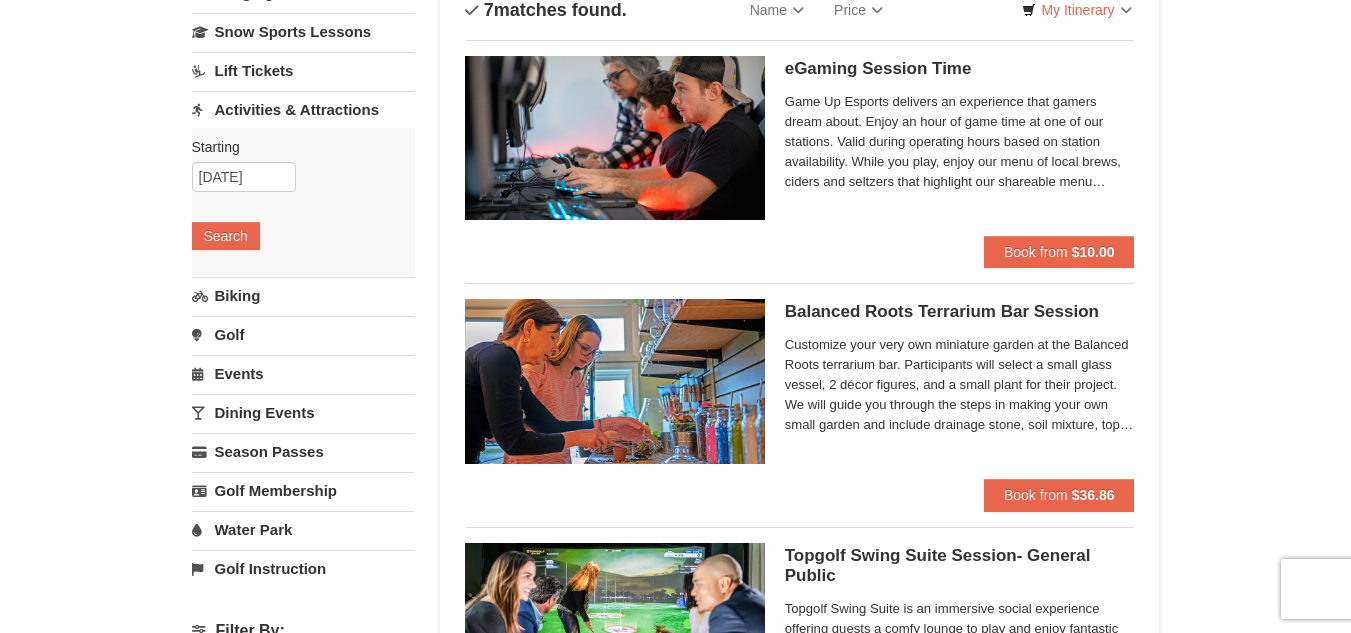 scroll, scrollTop: 200, scrollLeft: 0, axis: vertical 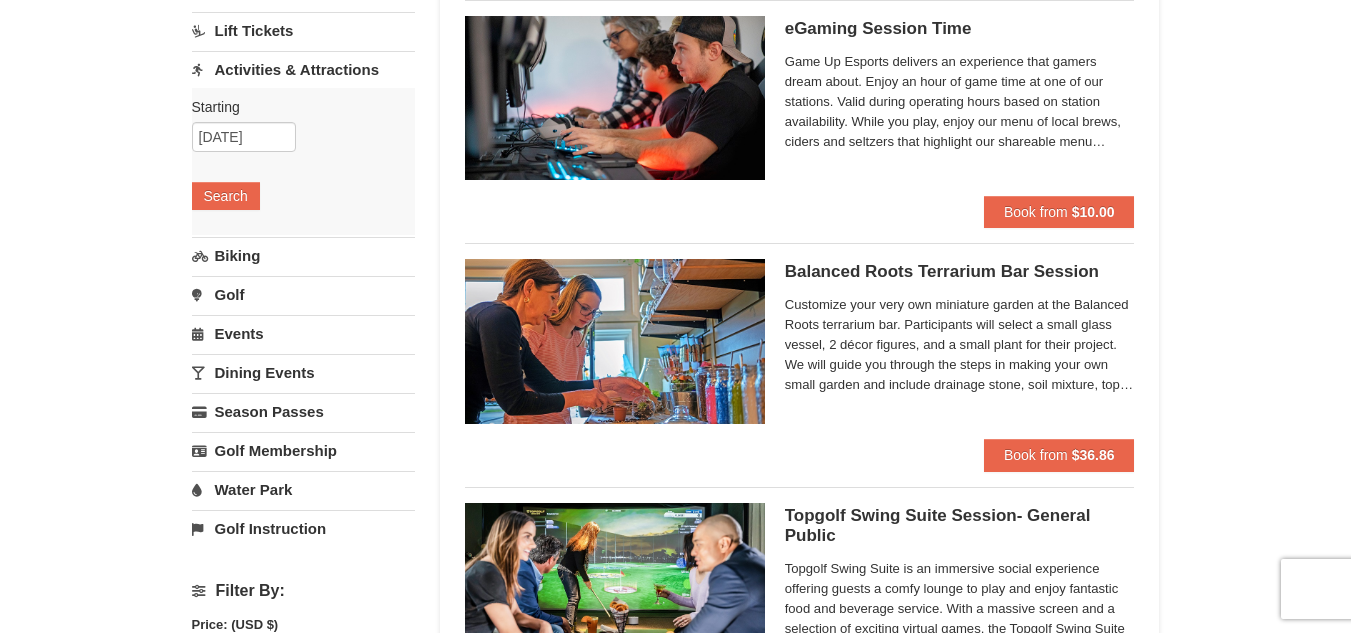 click on "Water Park" at bounding box center (303, 489) 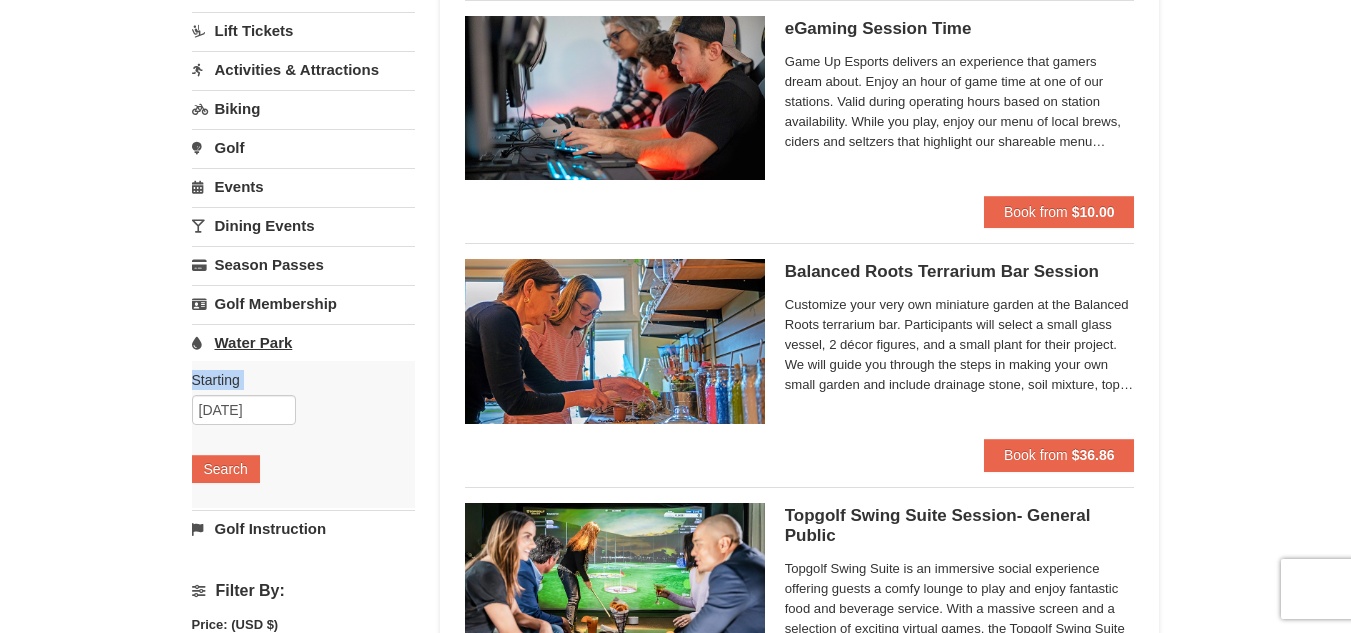 click on "Starting Please format dates MM/DD/YYYY Please format dates MM/DD/YYYY
12/19/2025
Search" at bounding box center (303, 434) 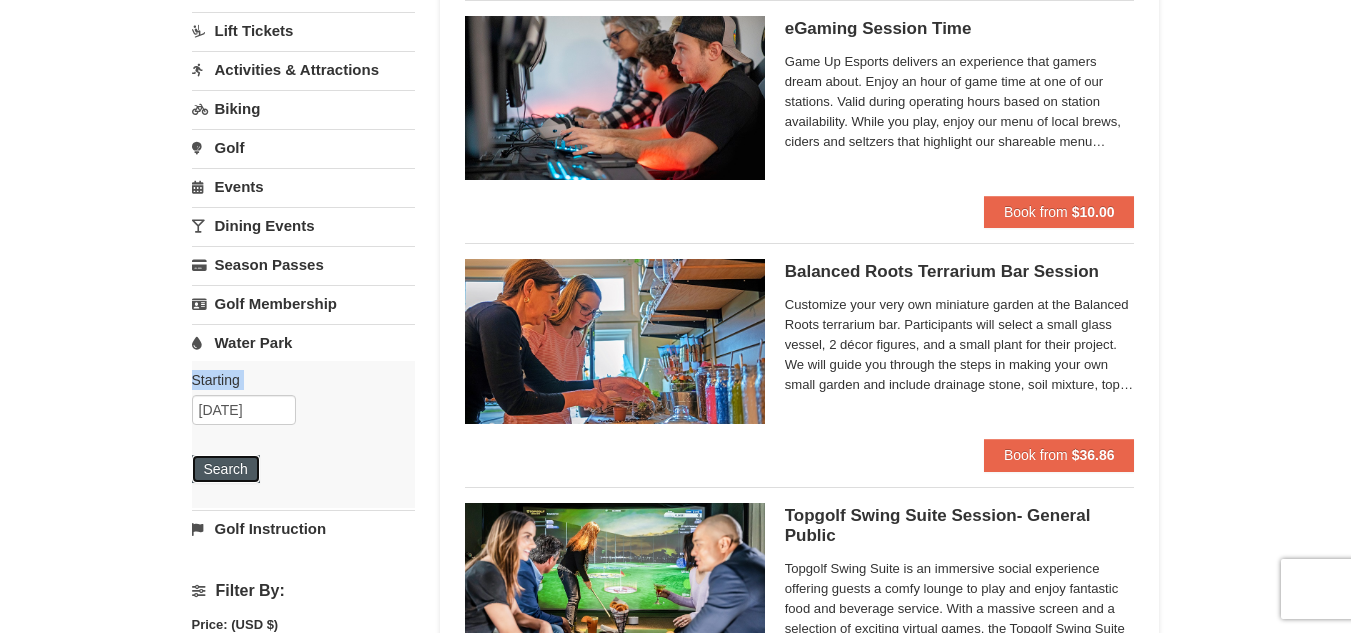 click on "Search" at bounding box center [226, 469] 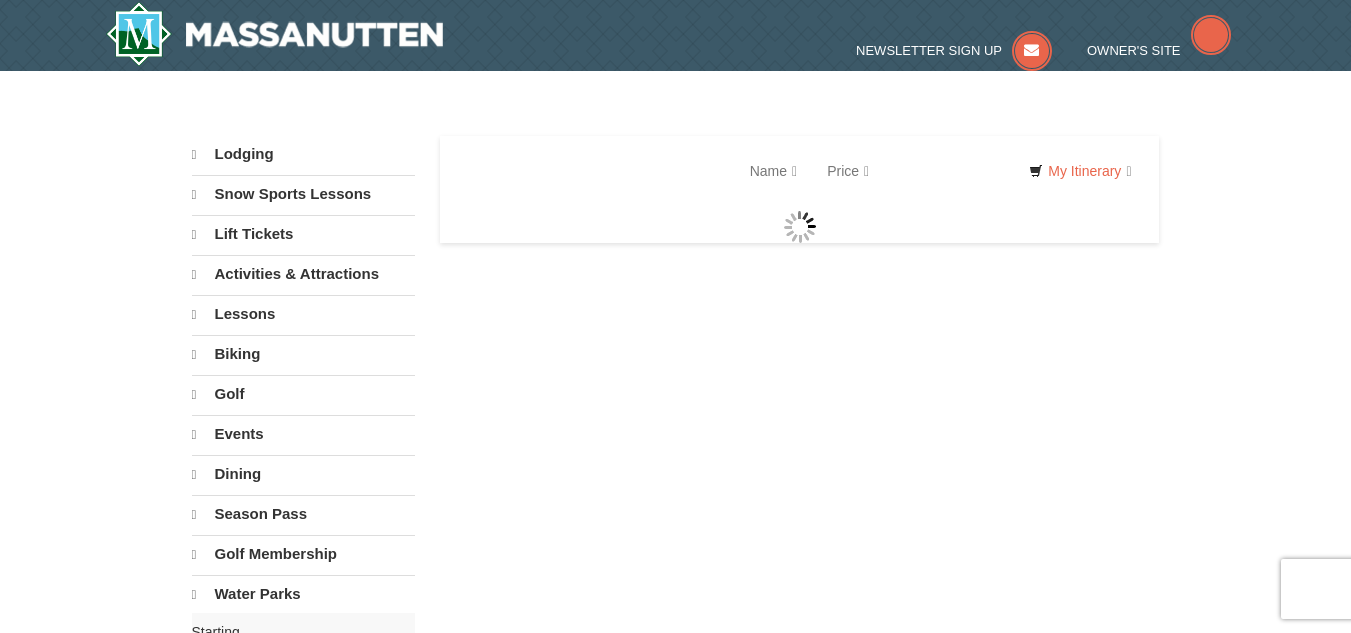 scroll, scrollTop: 0, scrollLeft: 0, axis: both 